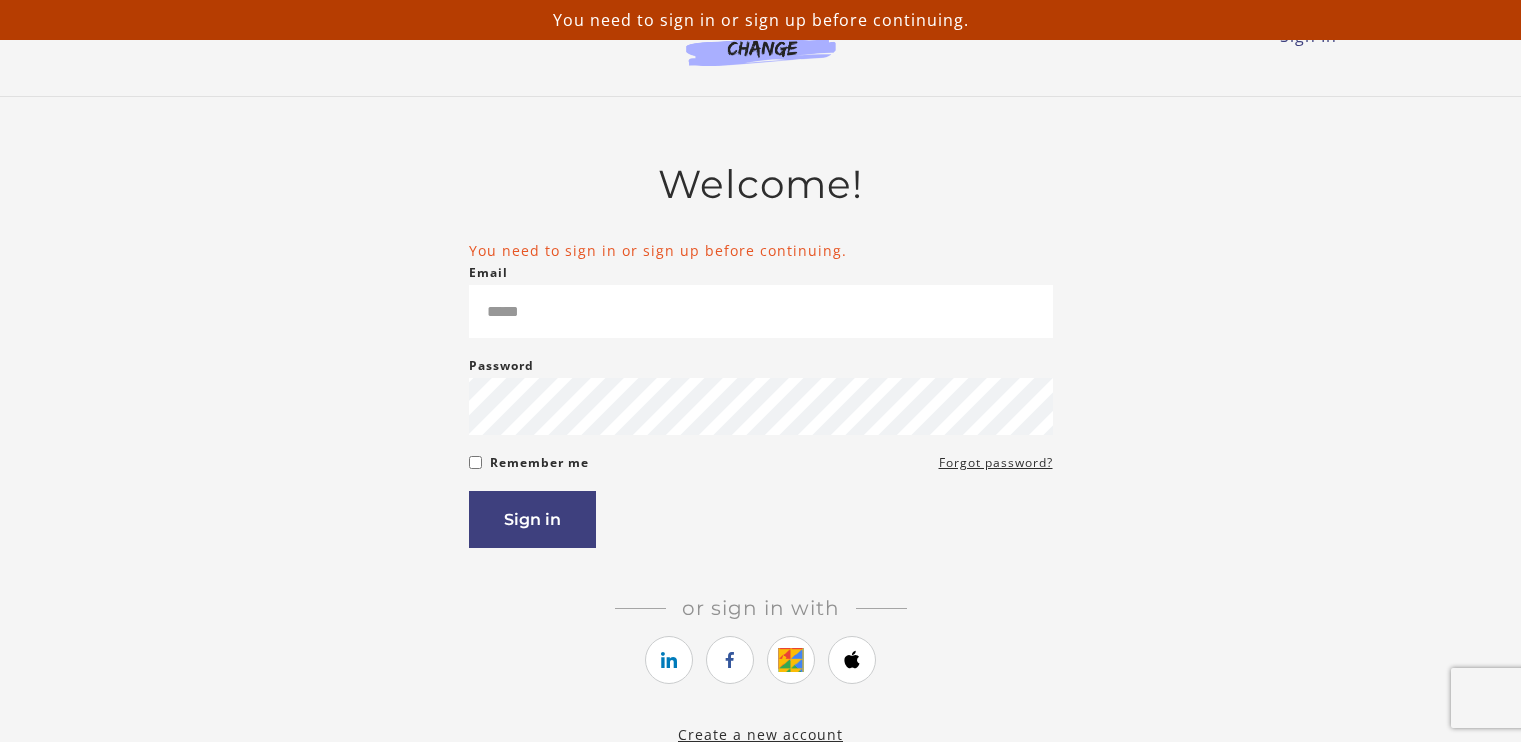 scroll, scrollTop: 0, scrollLeft: 0, axis: both 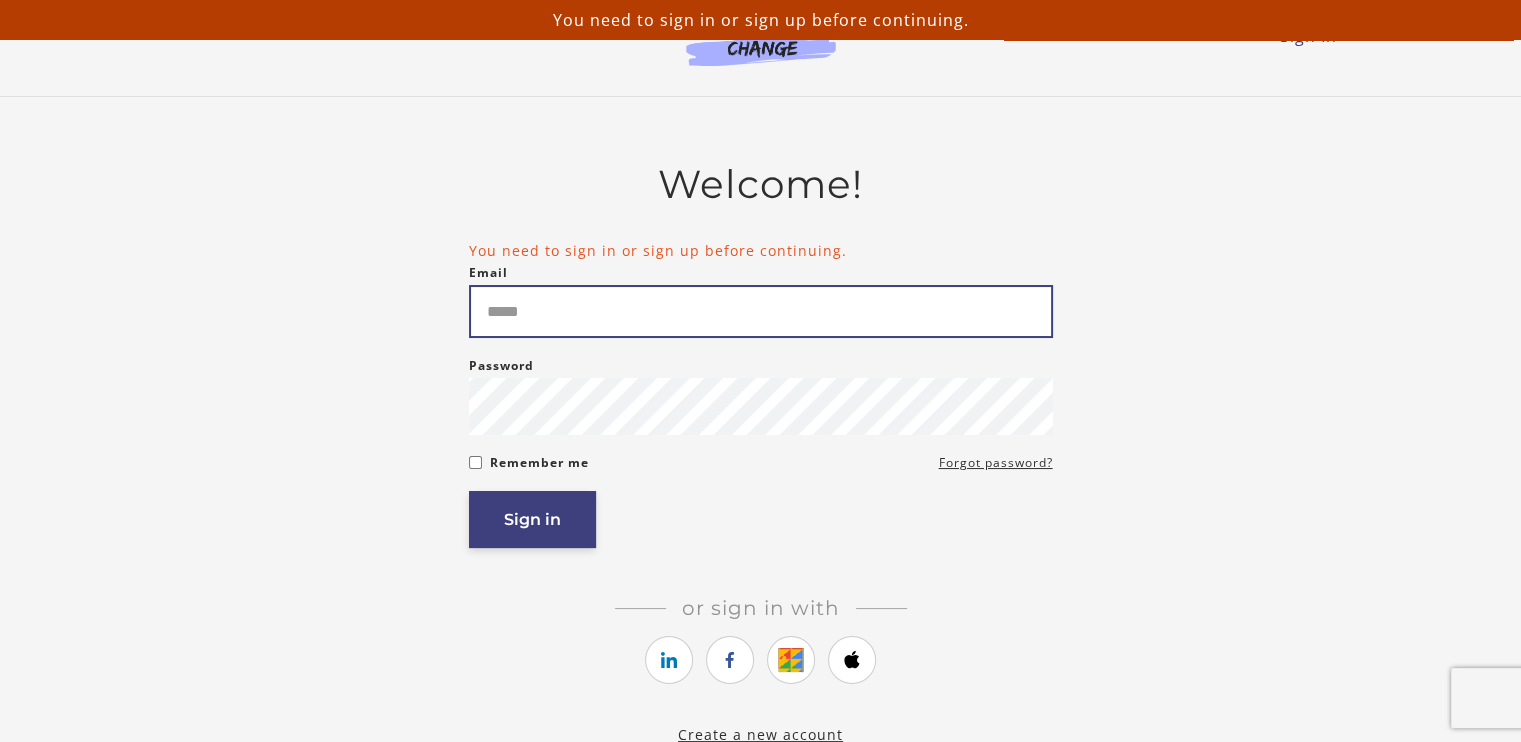 type on "**********" 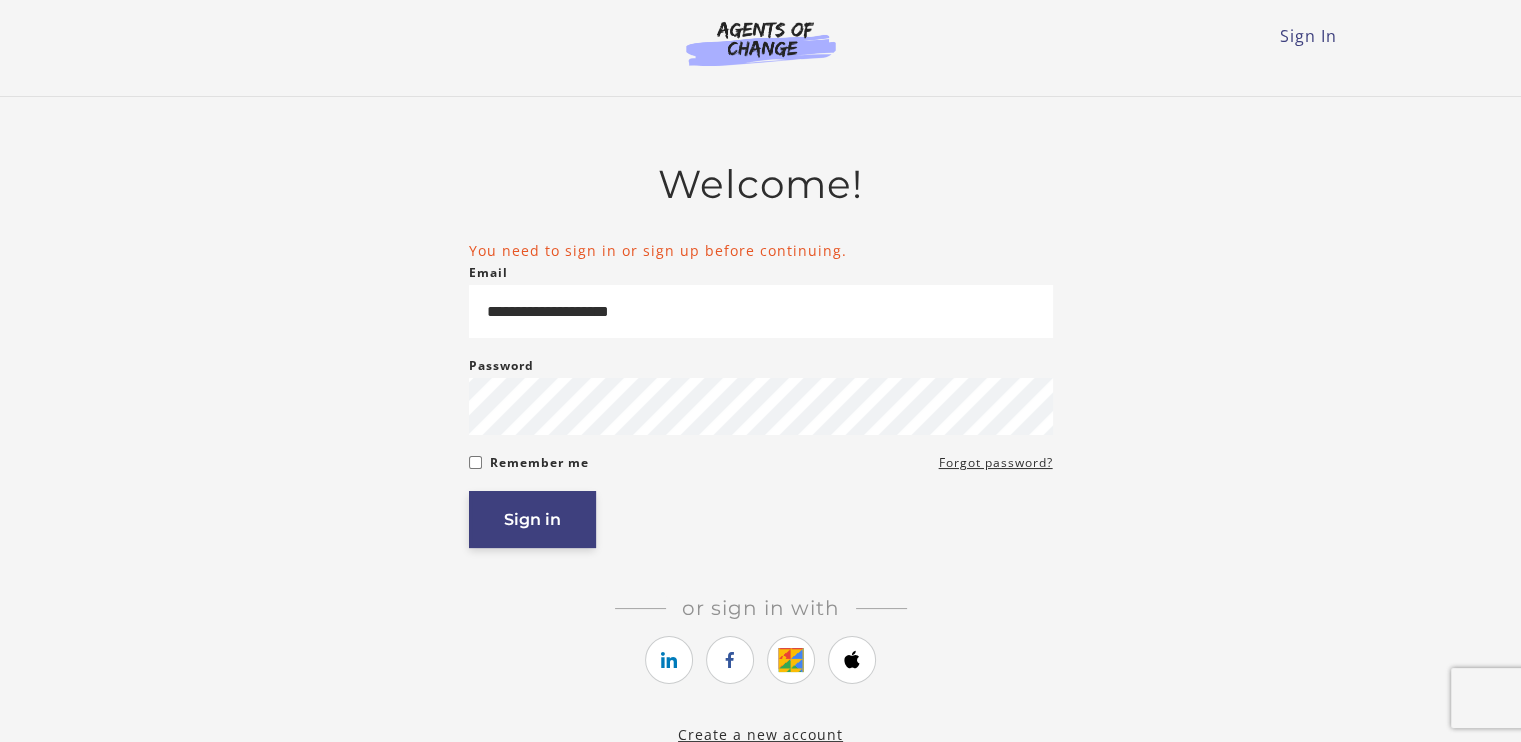 click on "Sign in" at bounding box center (532, 519) 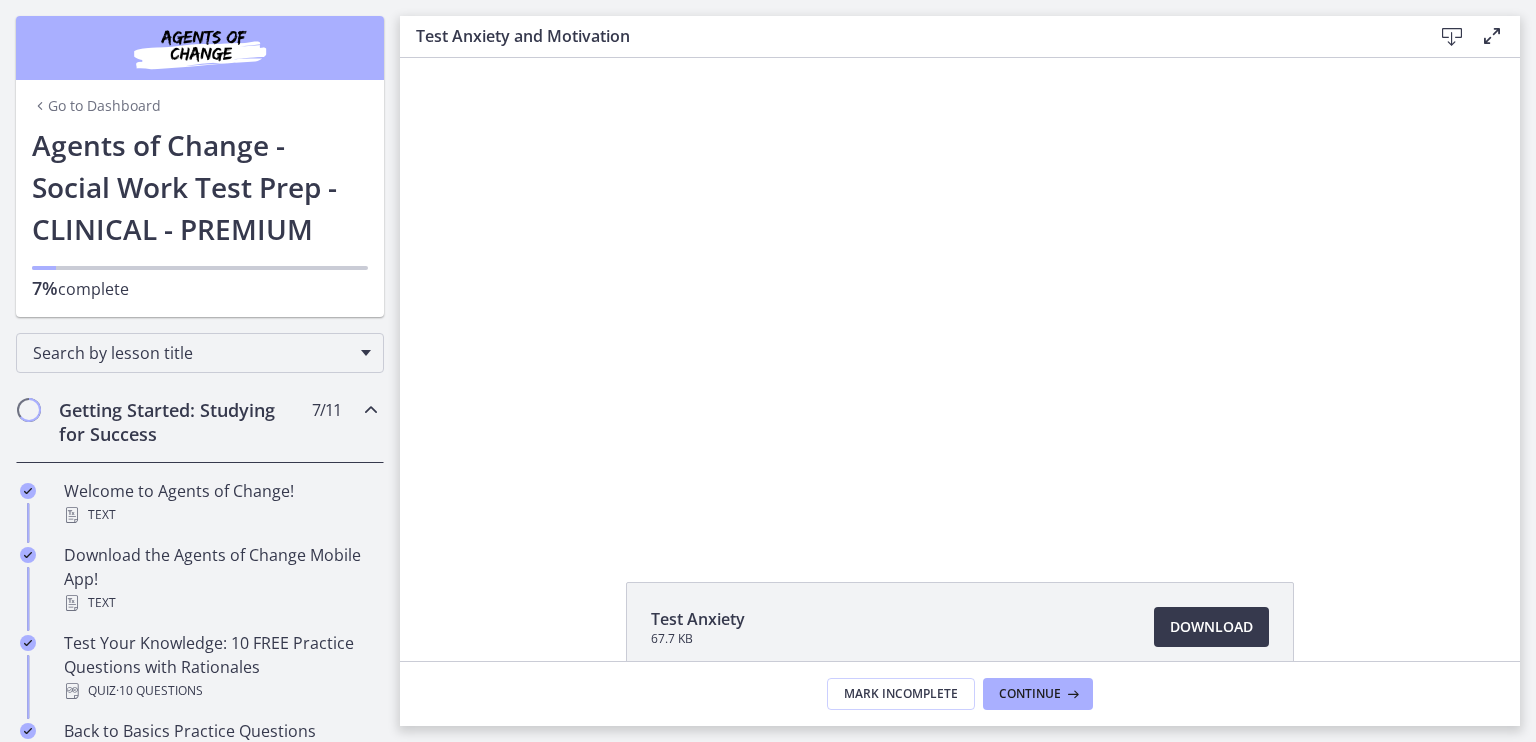 scroll, scrollTop: 0, scrollLeft: 0, axis: both 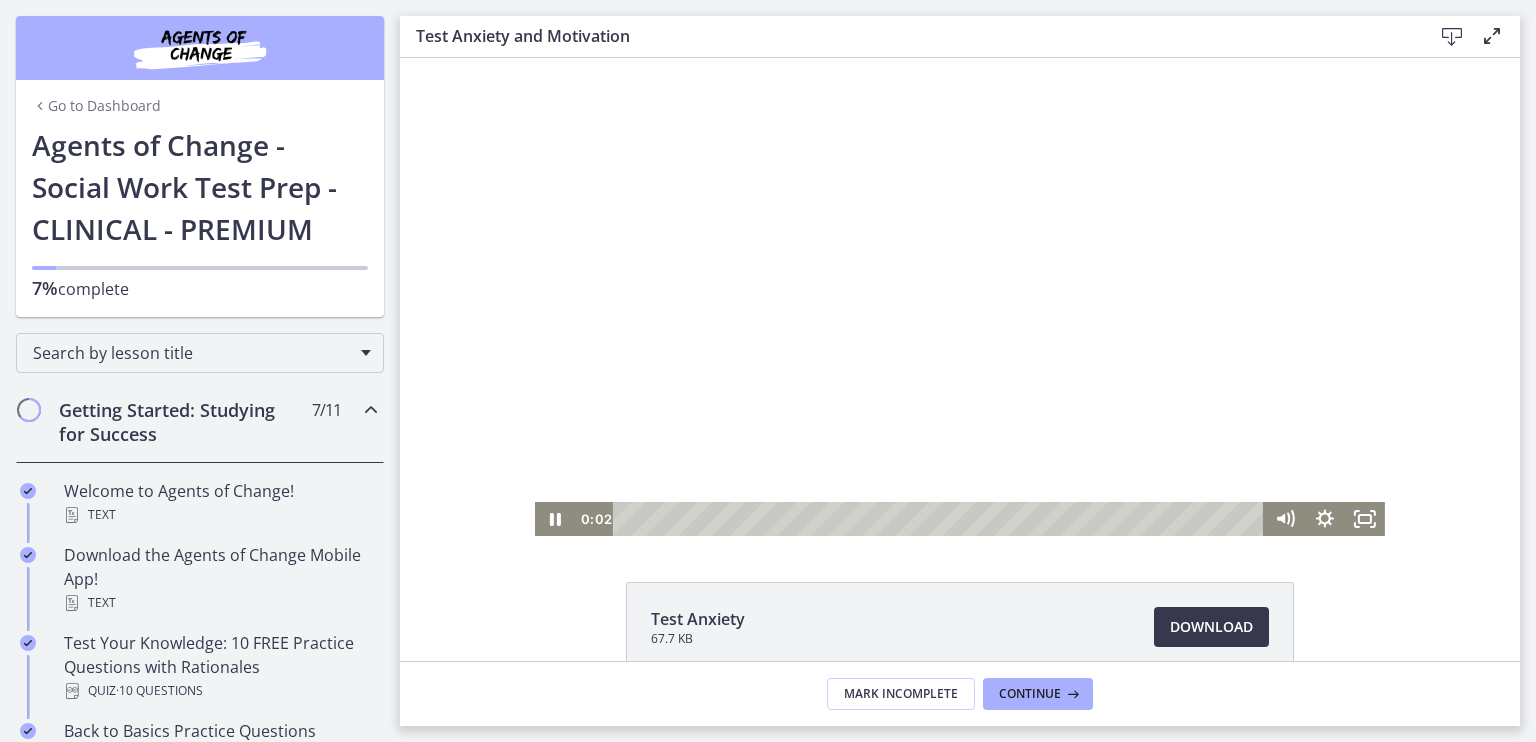 click at bounding box center (960, 297) 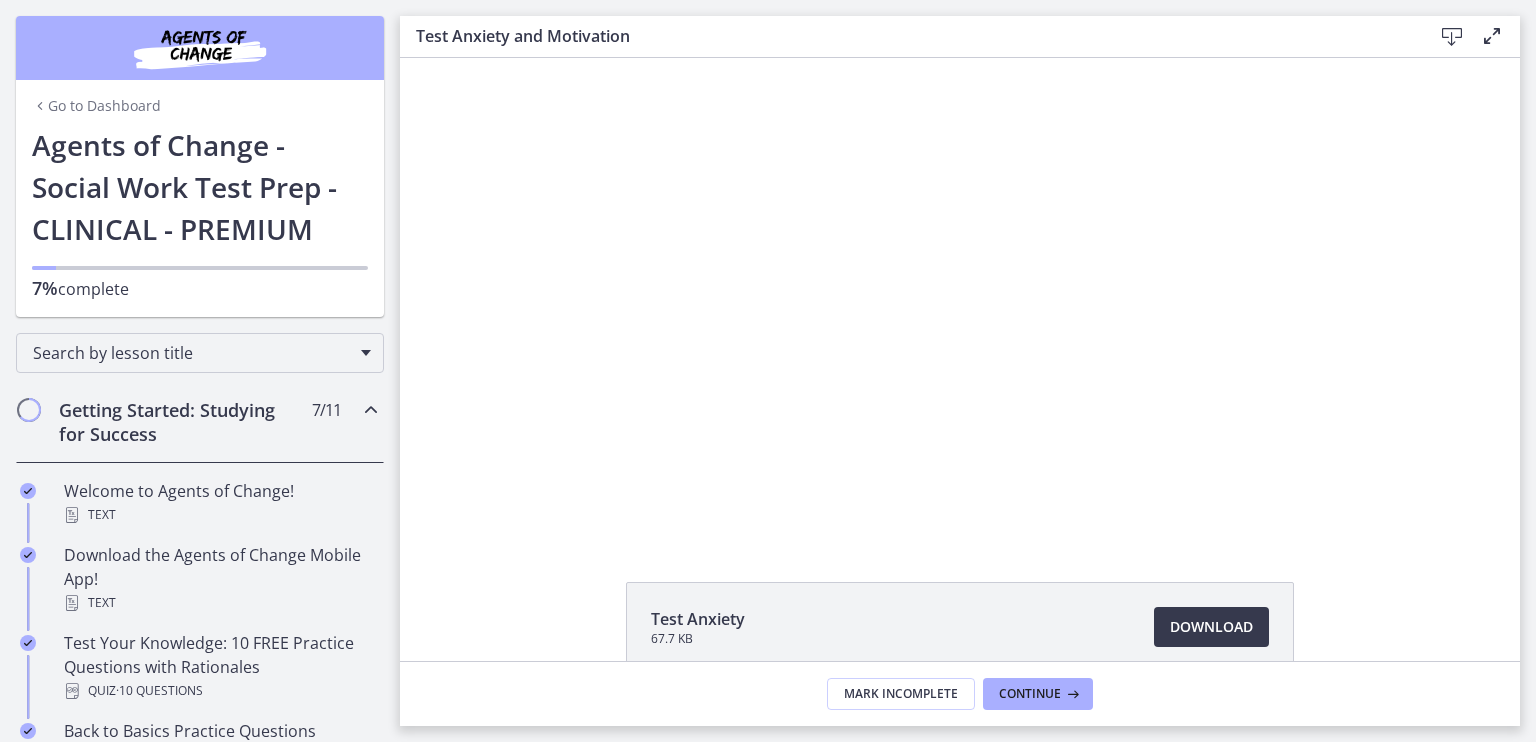 scroll, scrollTop: 649, scrollLeft: 0, axis: vertical 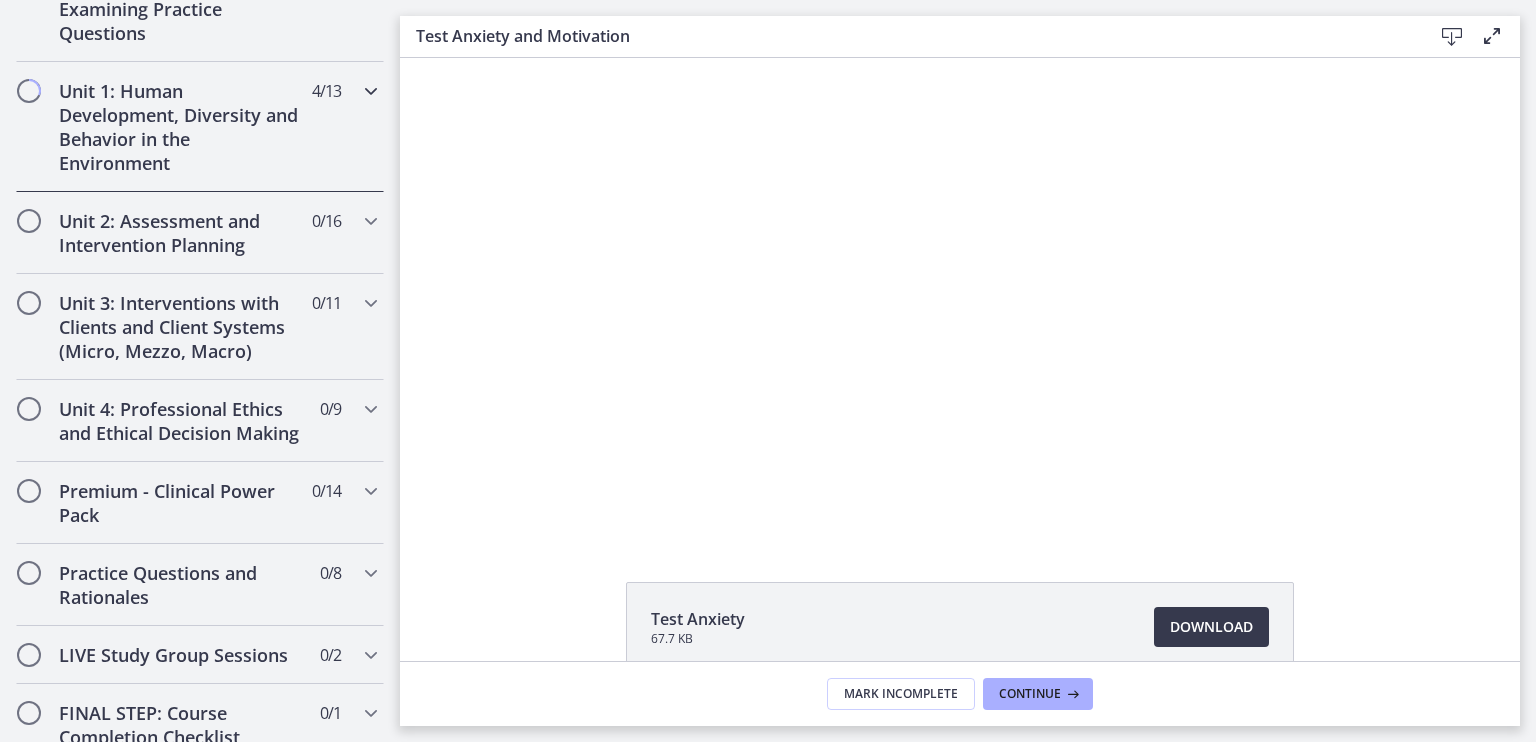 click on "Unit 1: Human Development, Diversity and Behavior in the Environment" at bounding box center [181, 127] 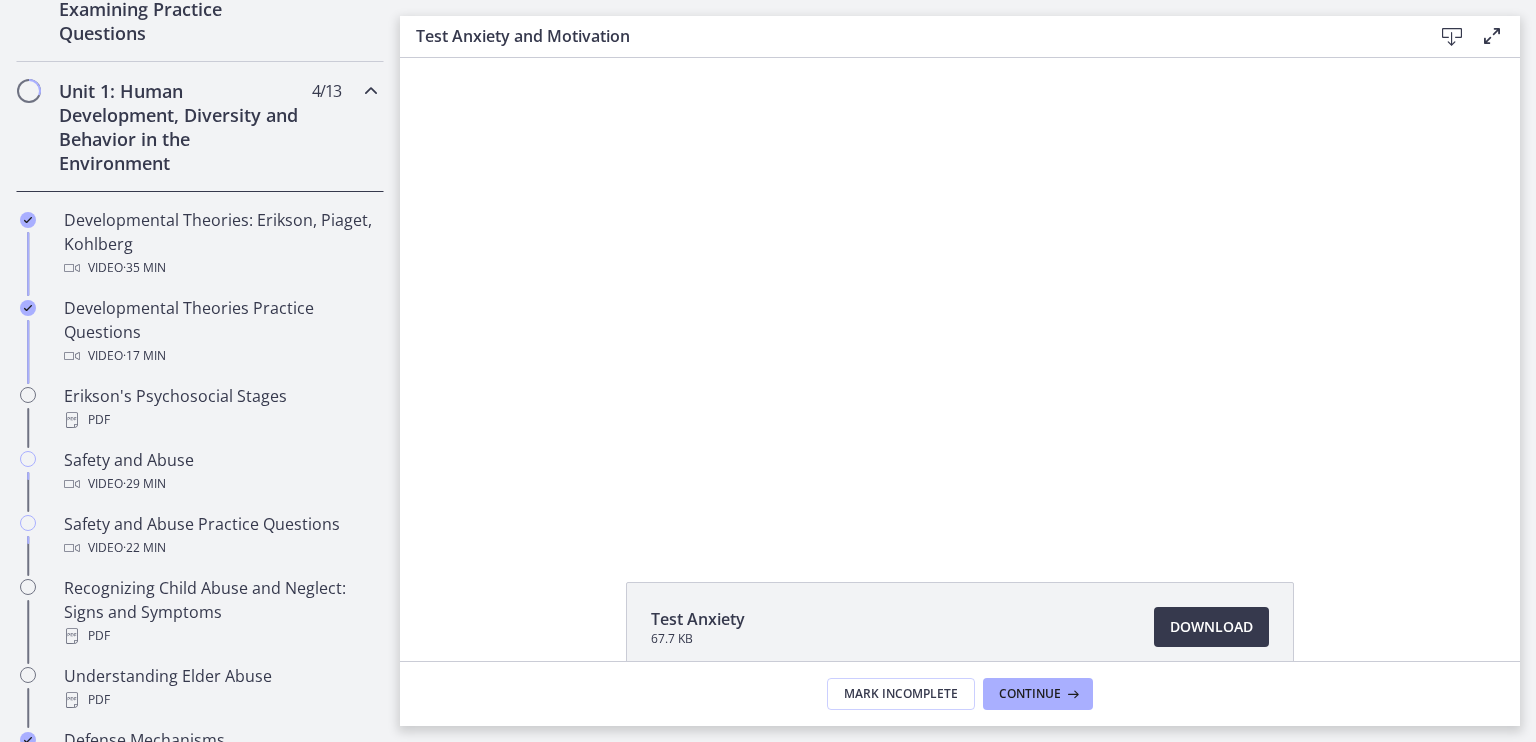 scroll, scrollTop: 507, scrollLeft: 0, axis: vertical 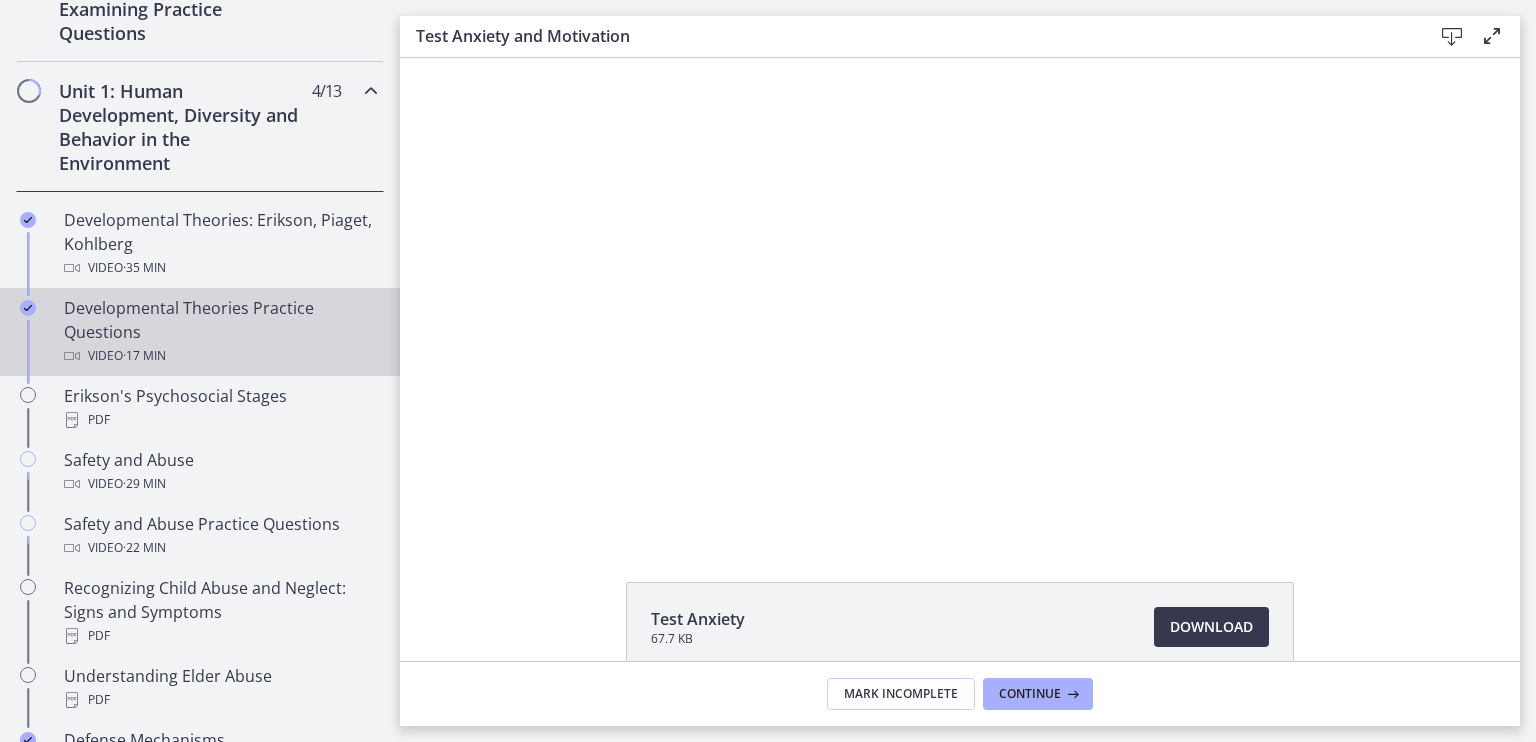 click on "Developmental Theories Practice Questions
Video
·  17 min" at bounding box center (220, 332) 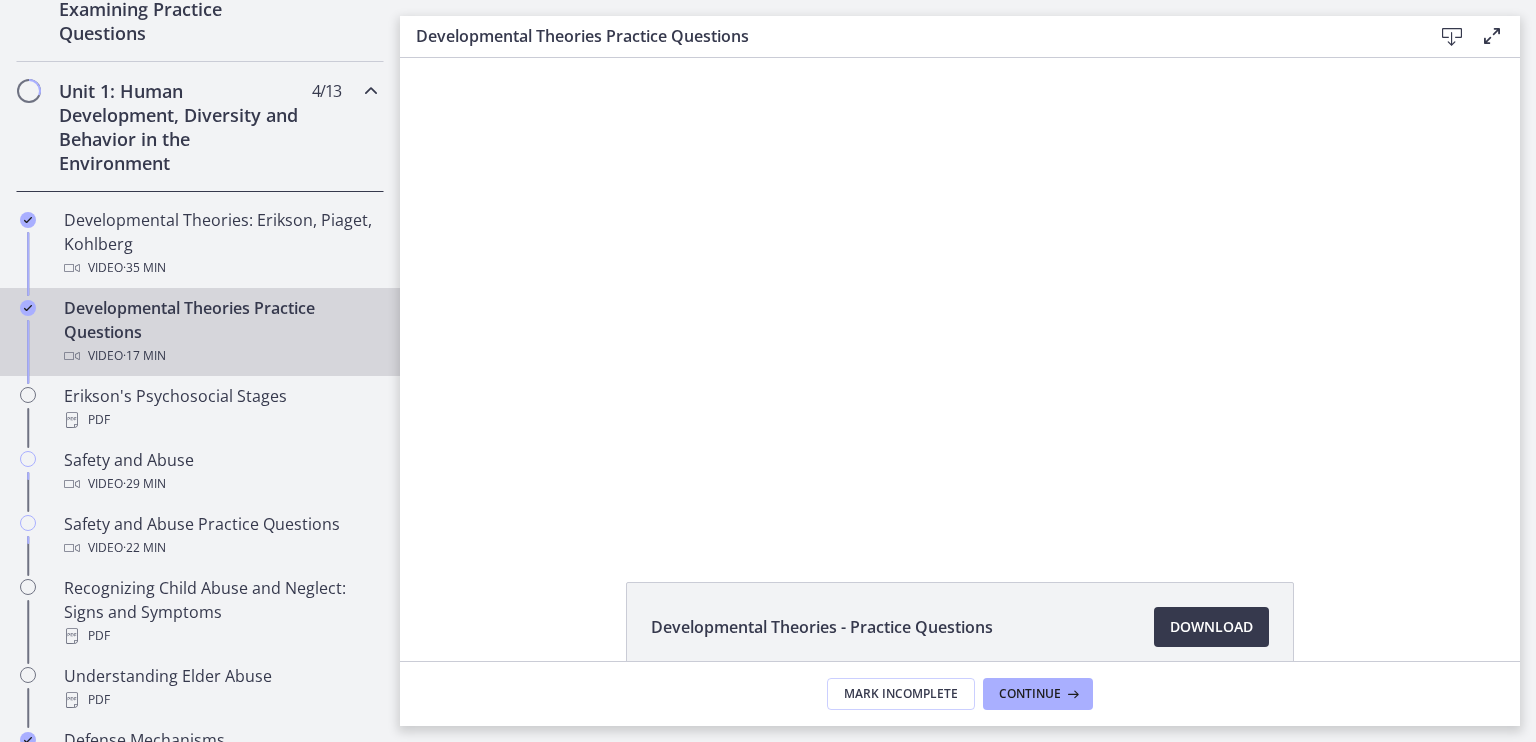 scroll, scrollTop: 0, scrollLeft: 0, axis: both 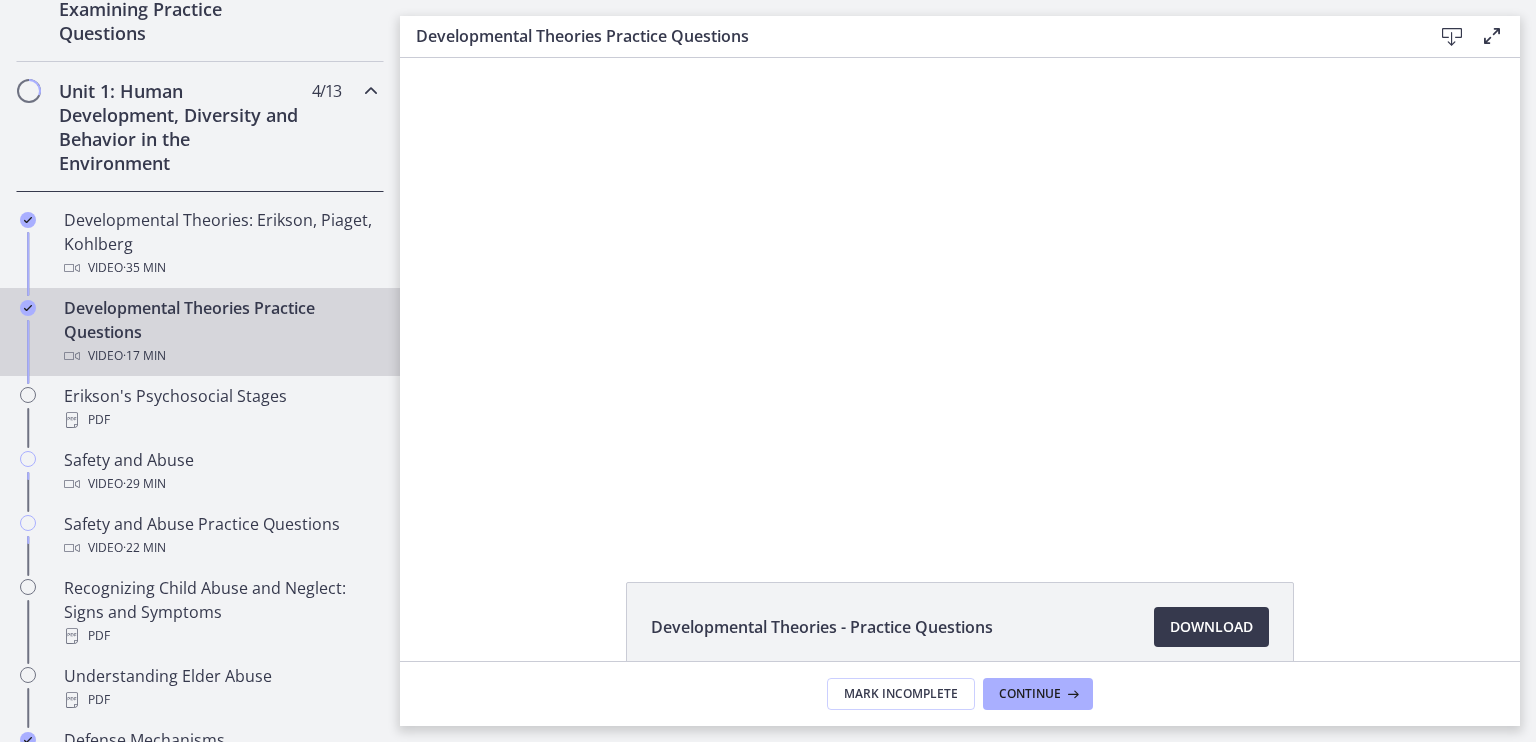 click on "Developmental Theories Practice Questions
Video
·  17 min" at bounding box center (220, 332) 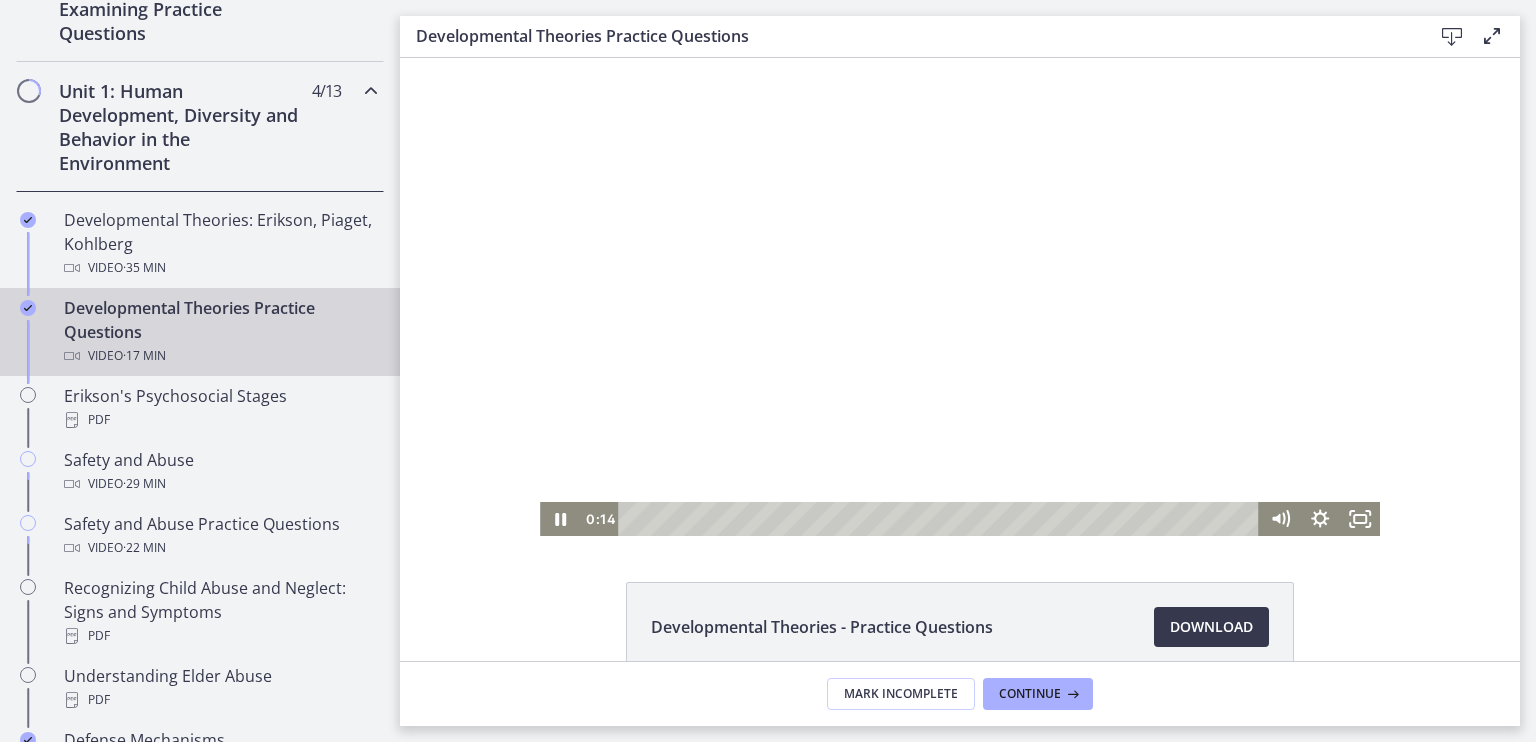 click at bounding box center [960, 297] 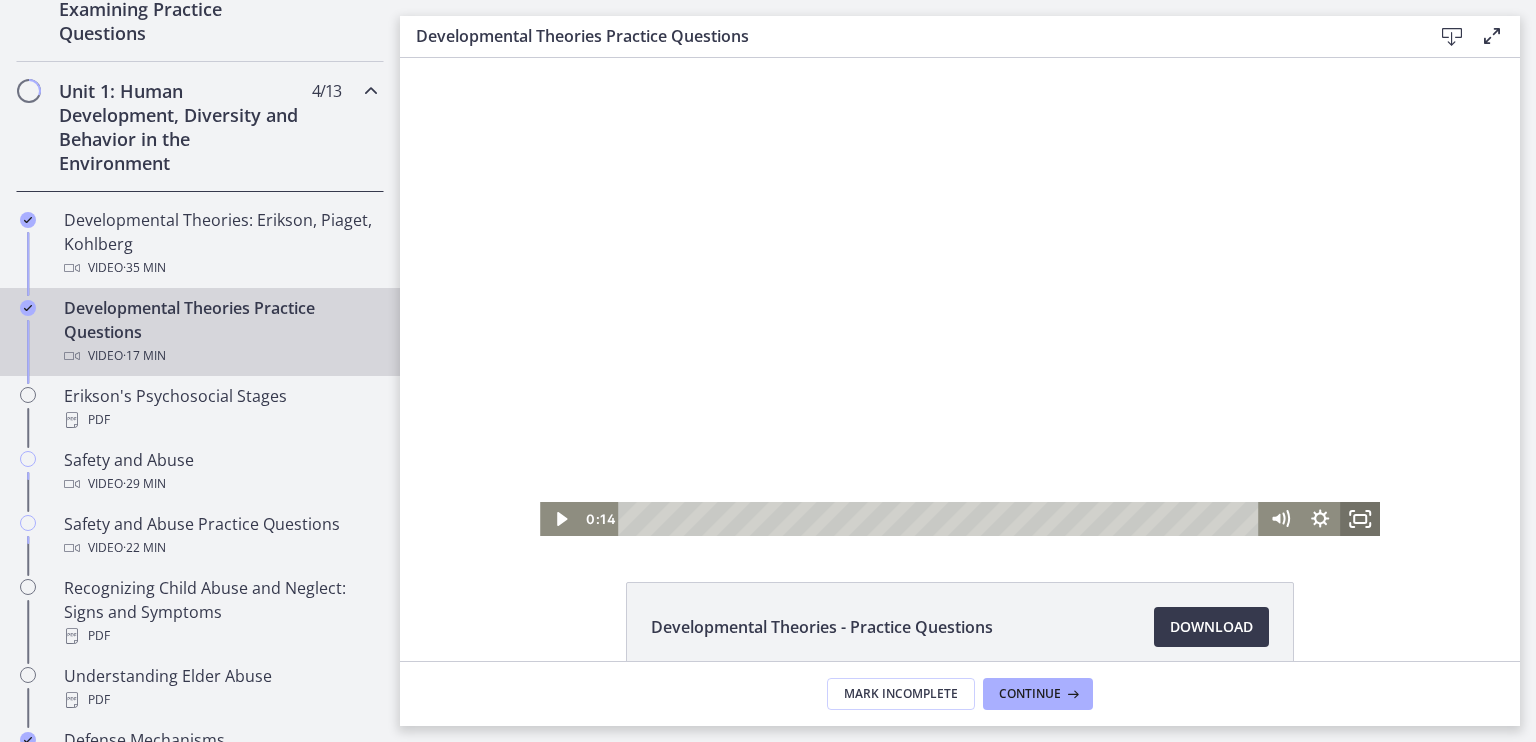 click 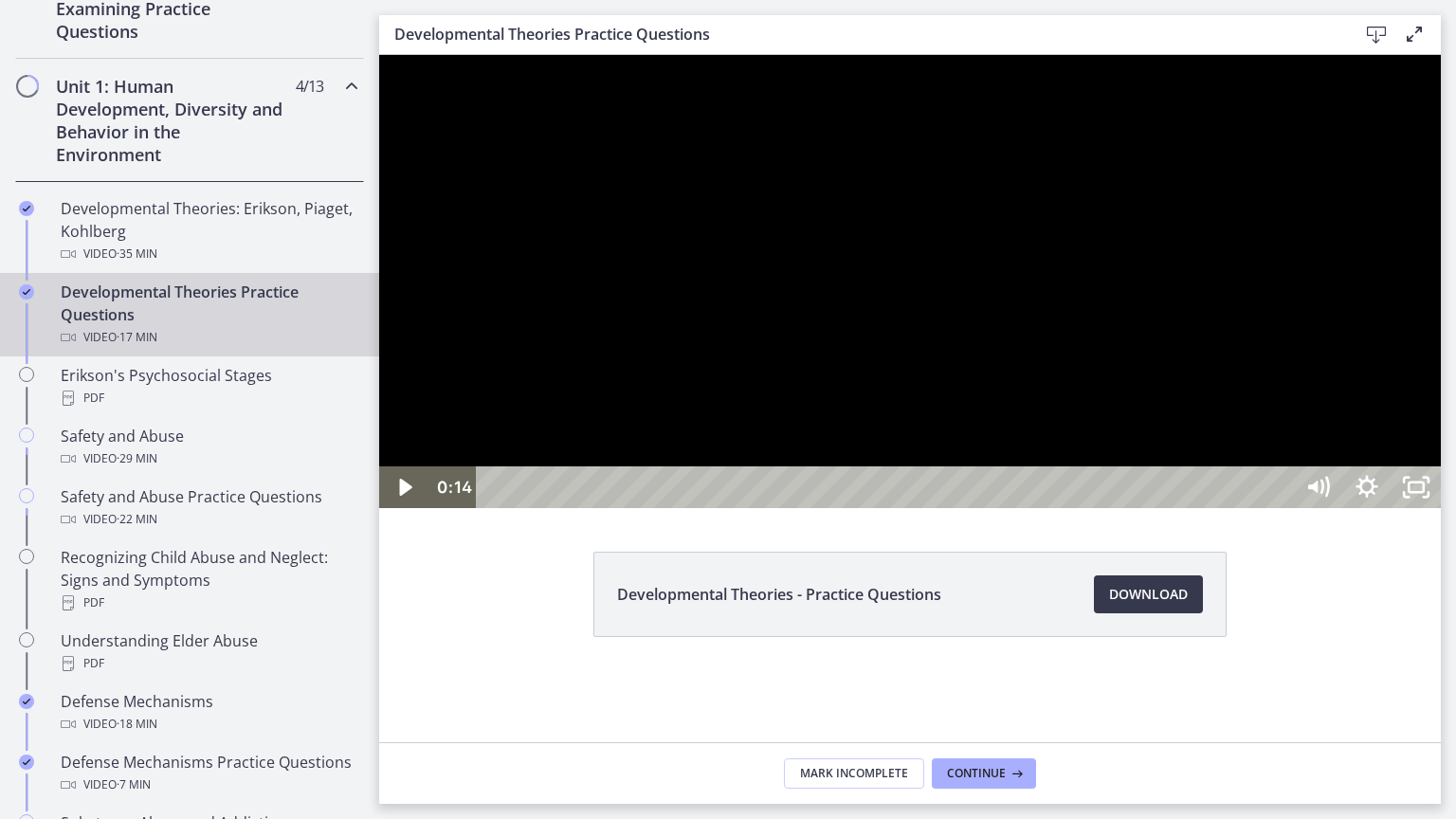 click at bounding box center [910, 282] 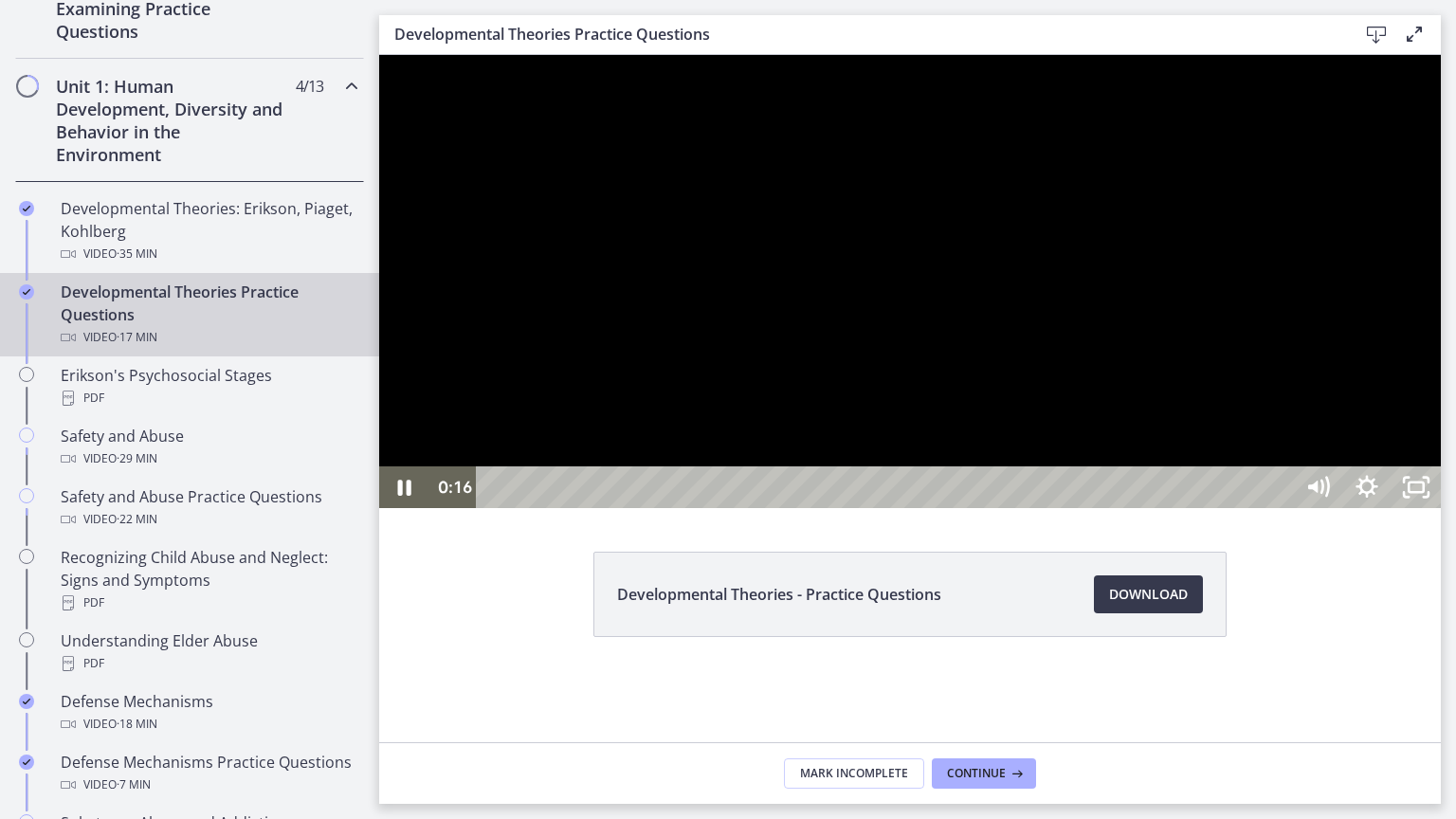 click at bounding box center [910, 282] 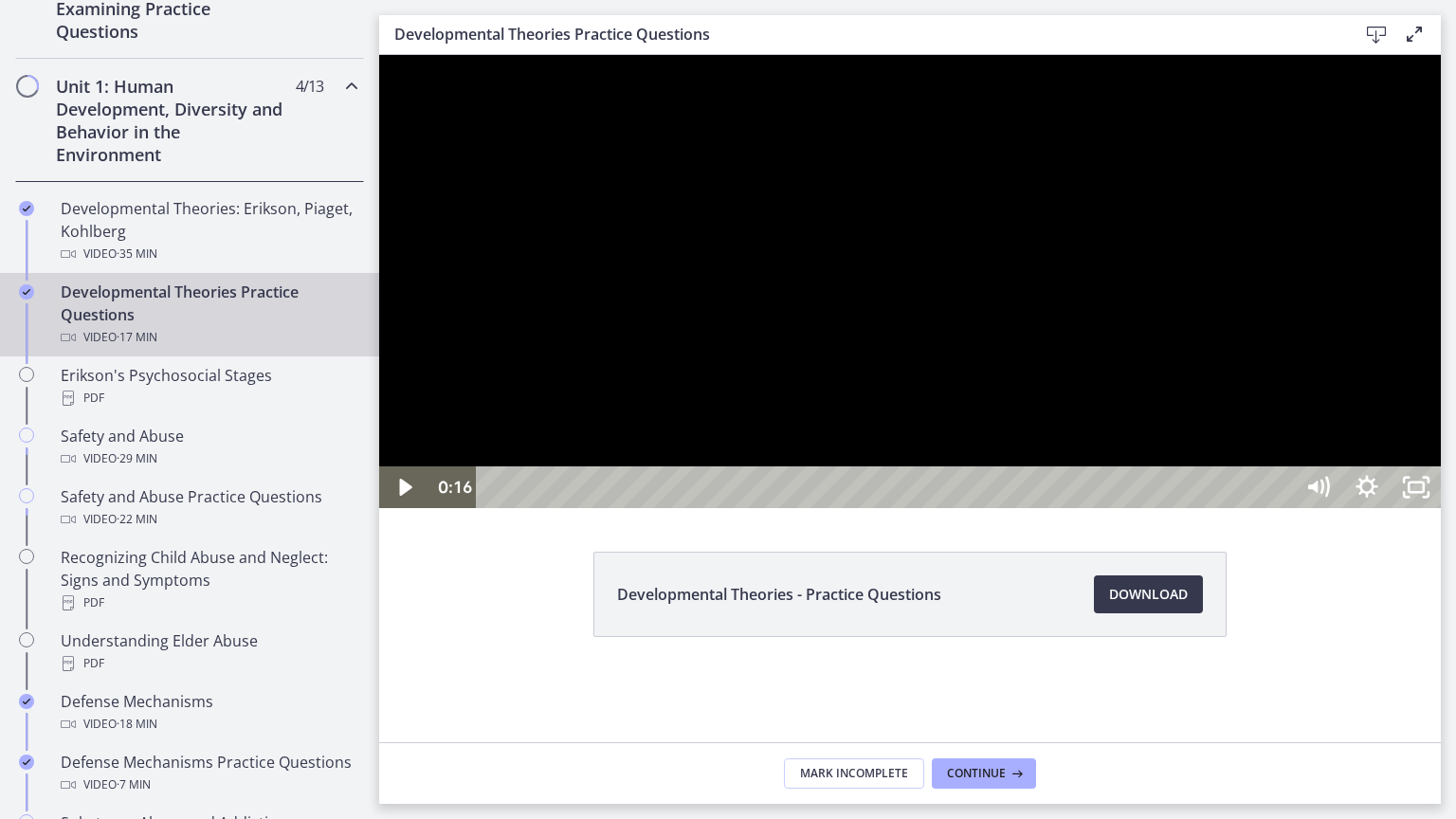 click at bounding box center (910, 282) 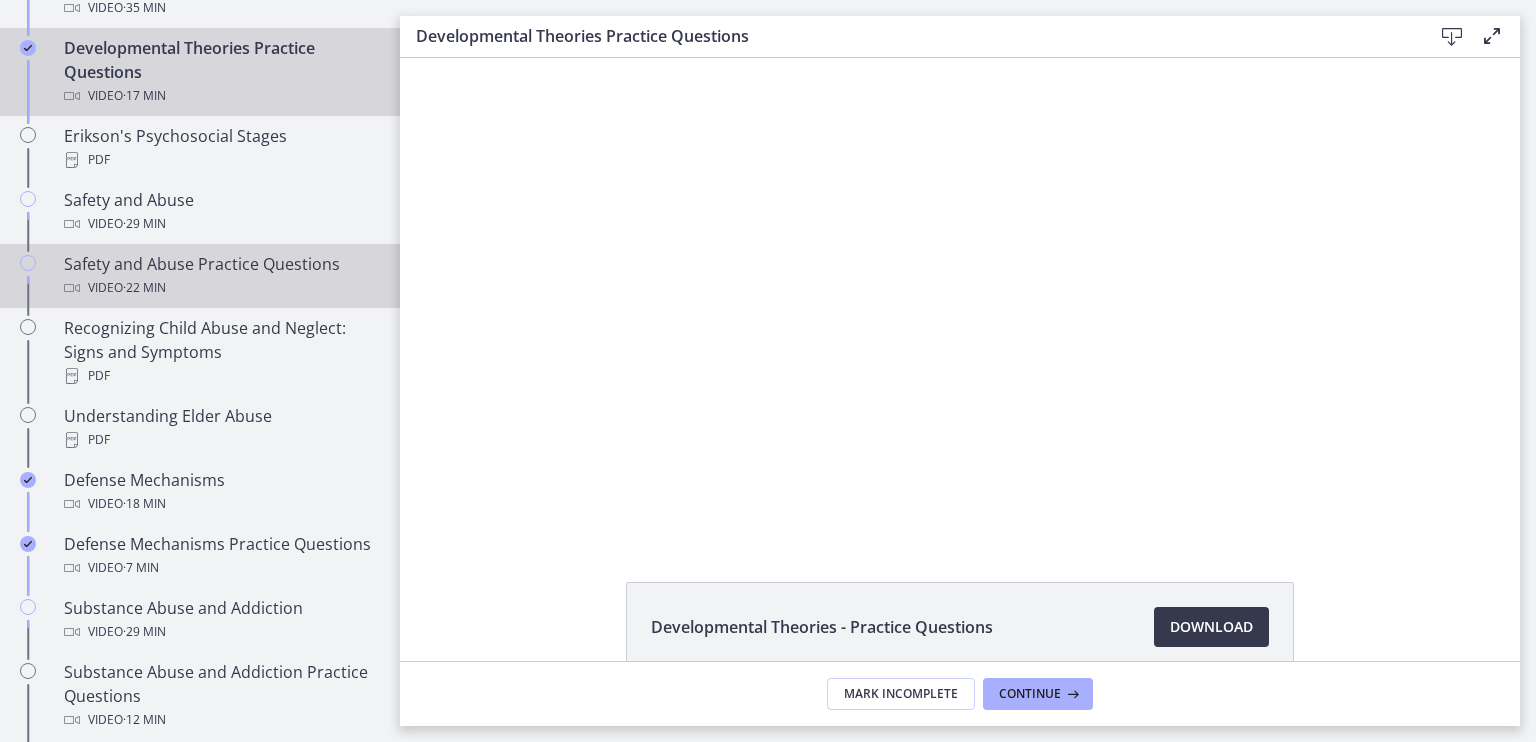 scroll, scrollTop: 764, scrollLeft: 0, axis: vertical 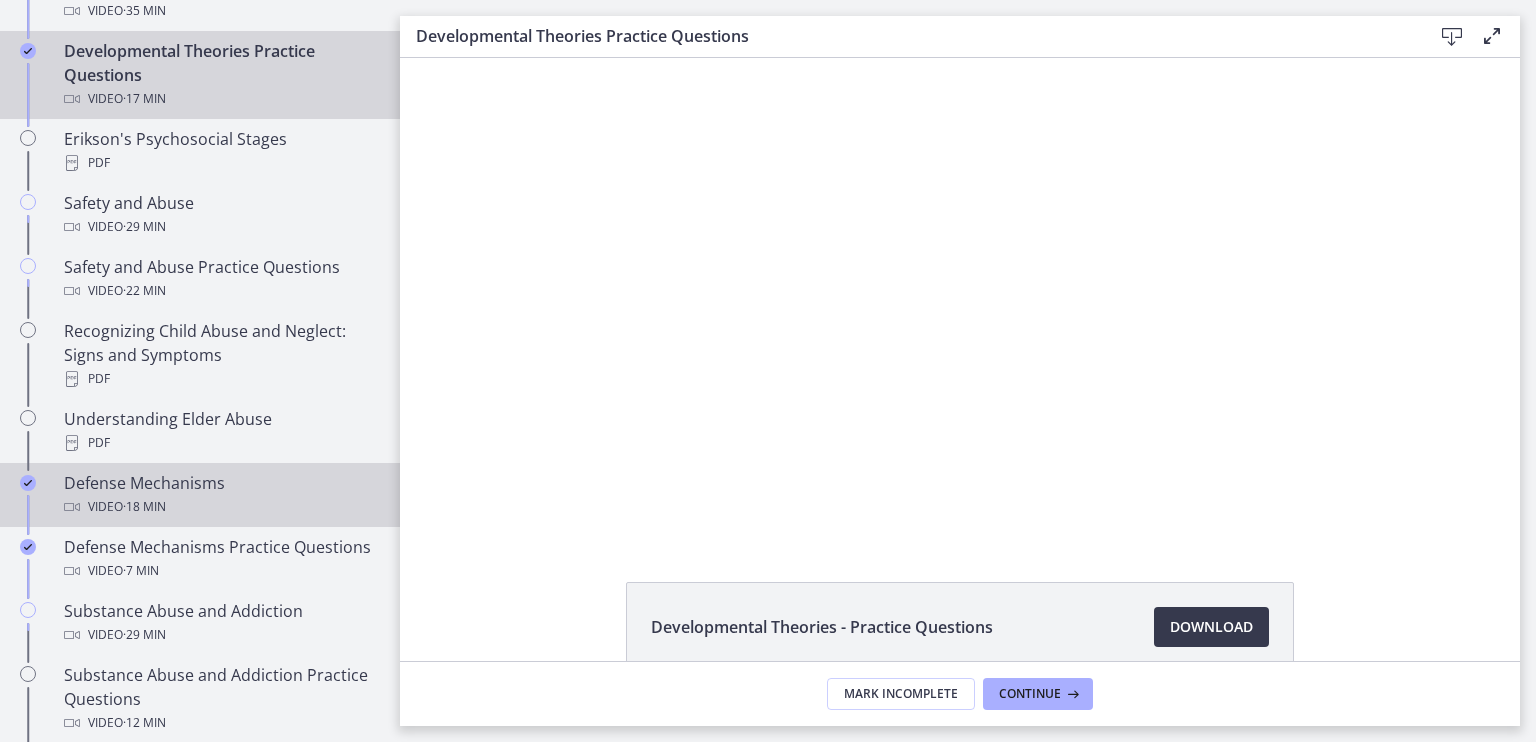click on "Video
·  18 min" at bounding box center (220, 507) 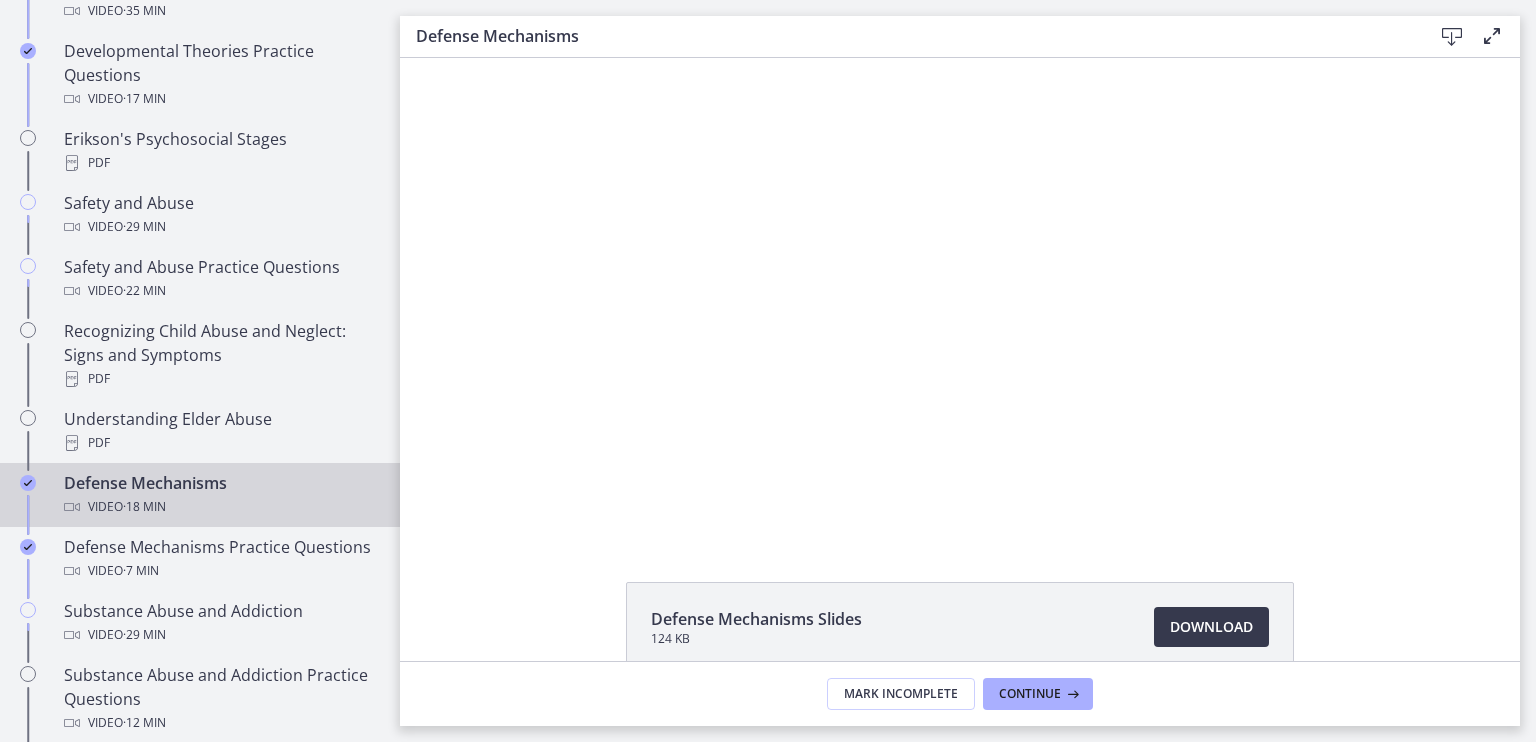 scroll, scrollTop: 0, scrollLeft: 0, axis: both 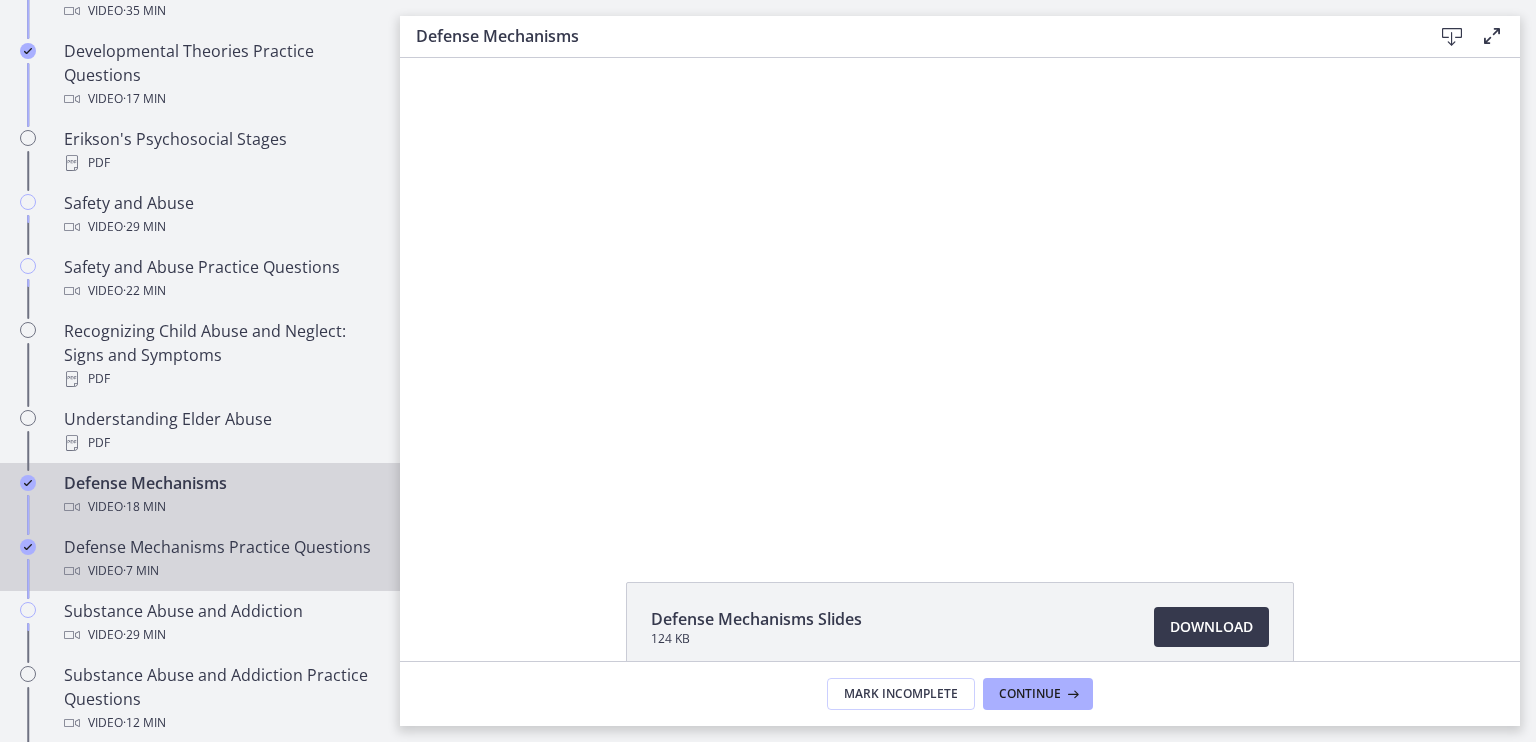 click on "Defense Mechanisms Practice Questions
Video
·  7 min" at bounding box center [220, 559] 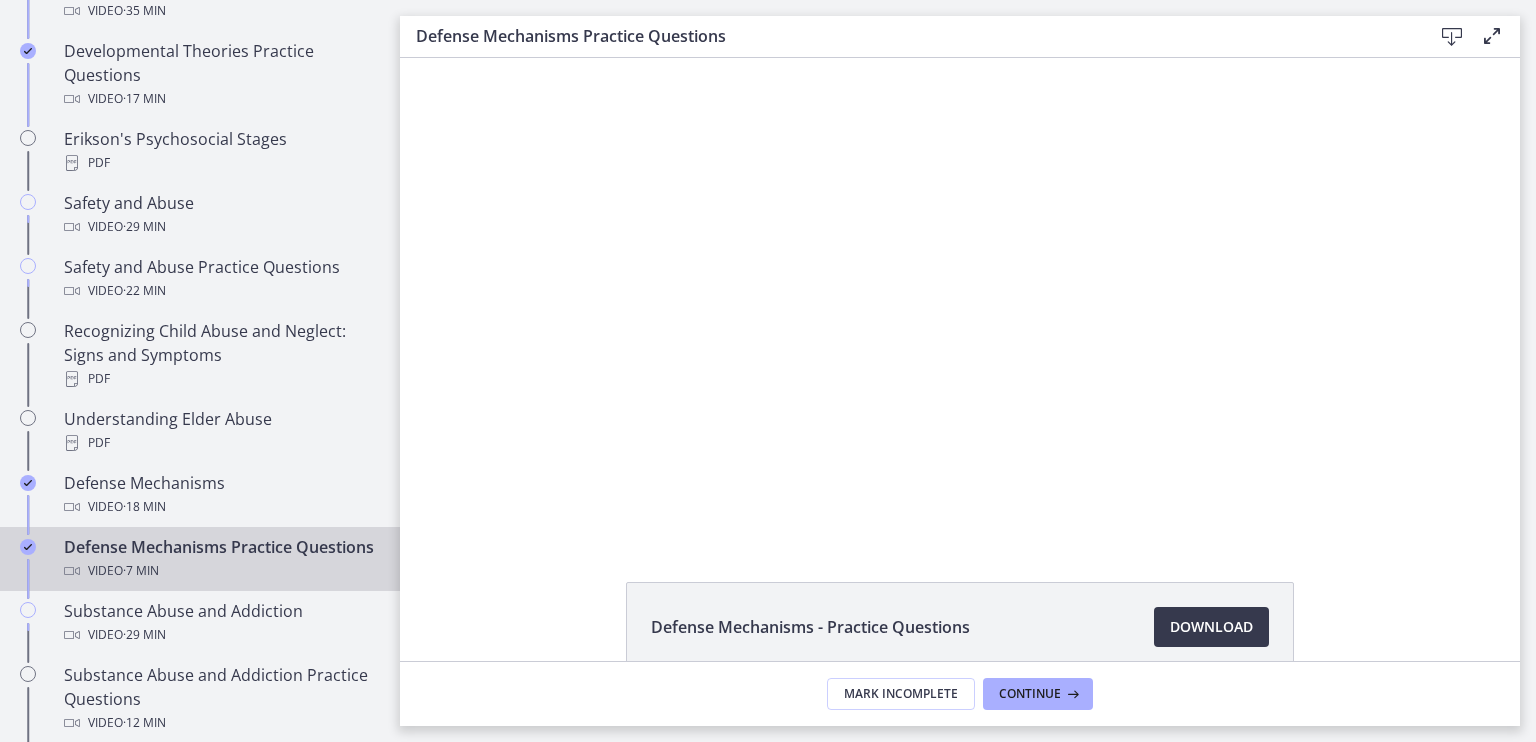 scroll, scrollTop: 0, scrollLeft: 0, axis: both 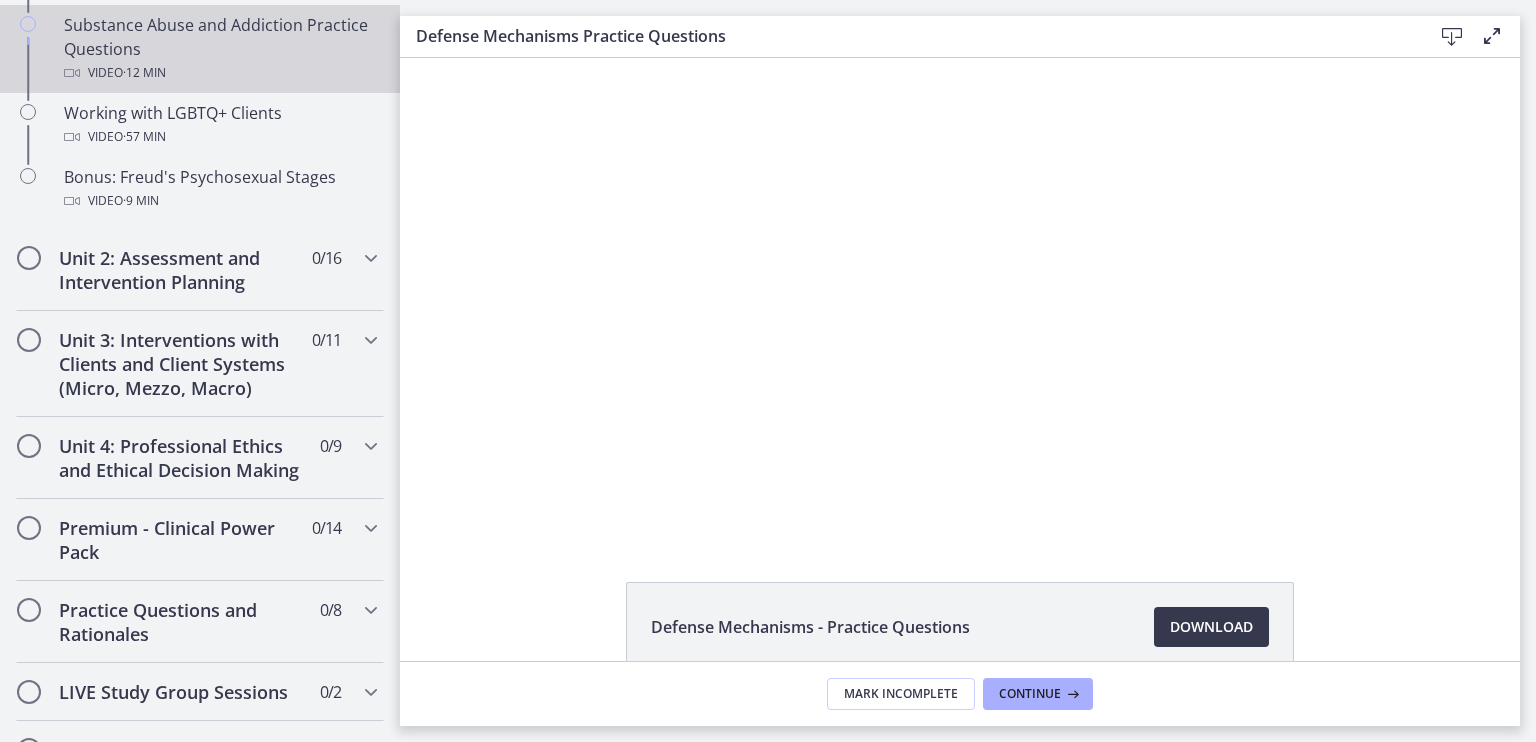 click on "Substance Abuse and Addiction Practice Questions
Video
·  12 min" at bounding box center (220, 49) 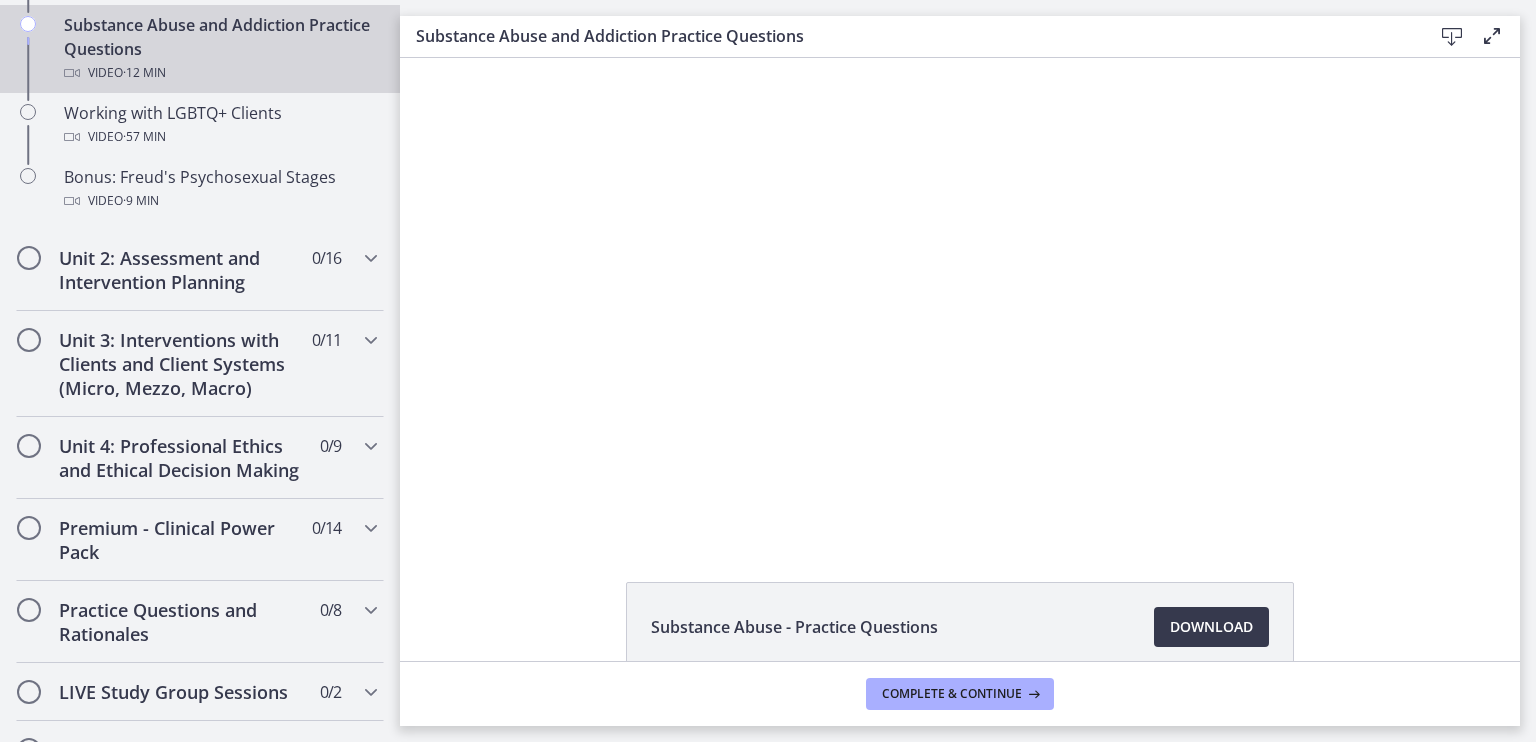 scroll, scrollTop: 0, scrollLeft: 0, axis: both 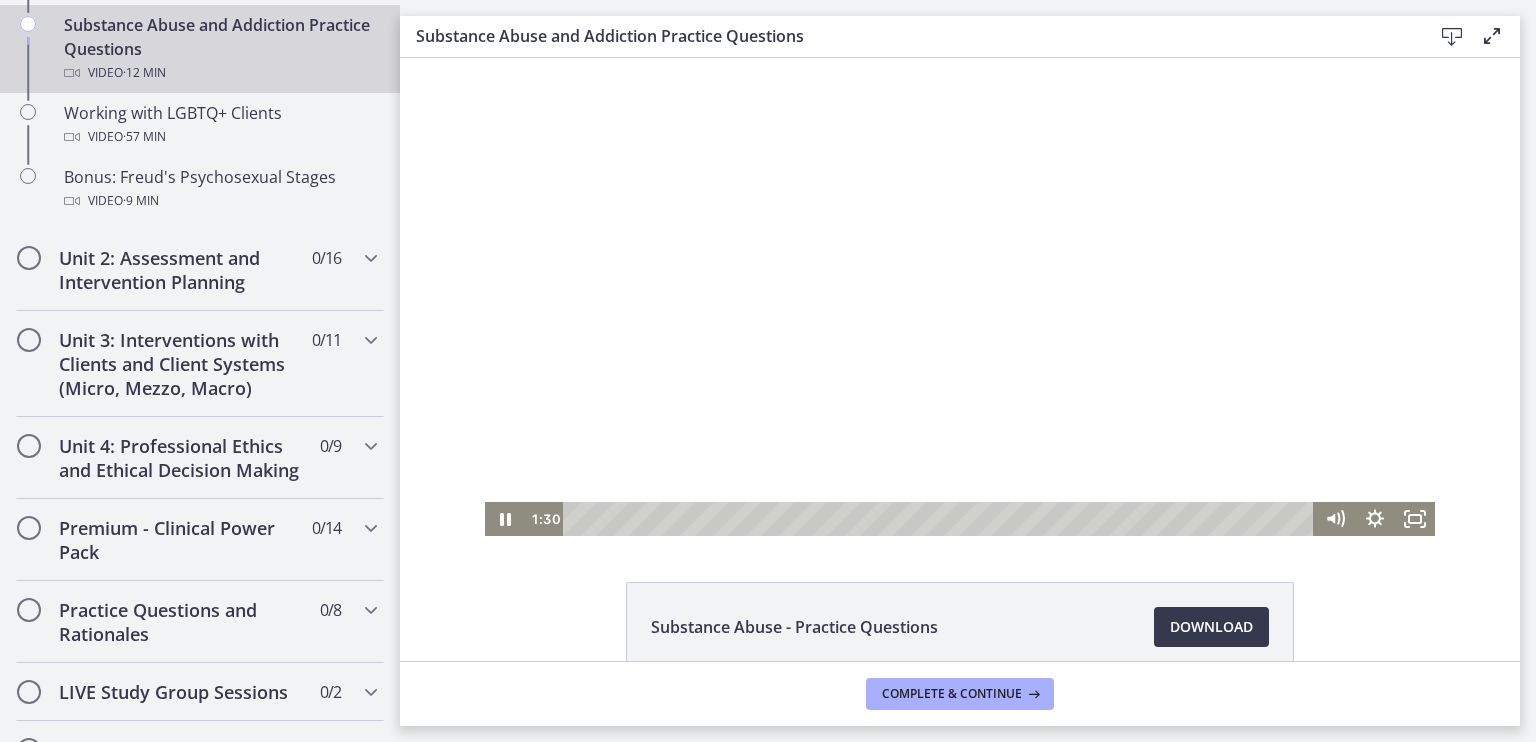 click at bounding box center [960, 297] 